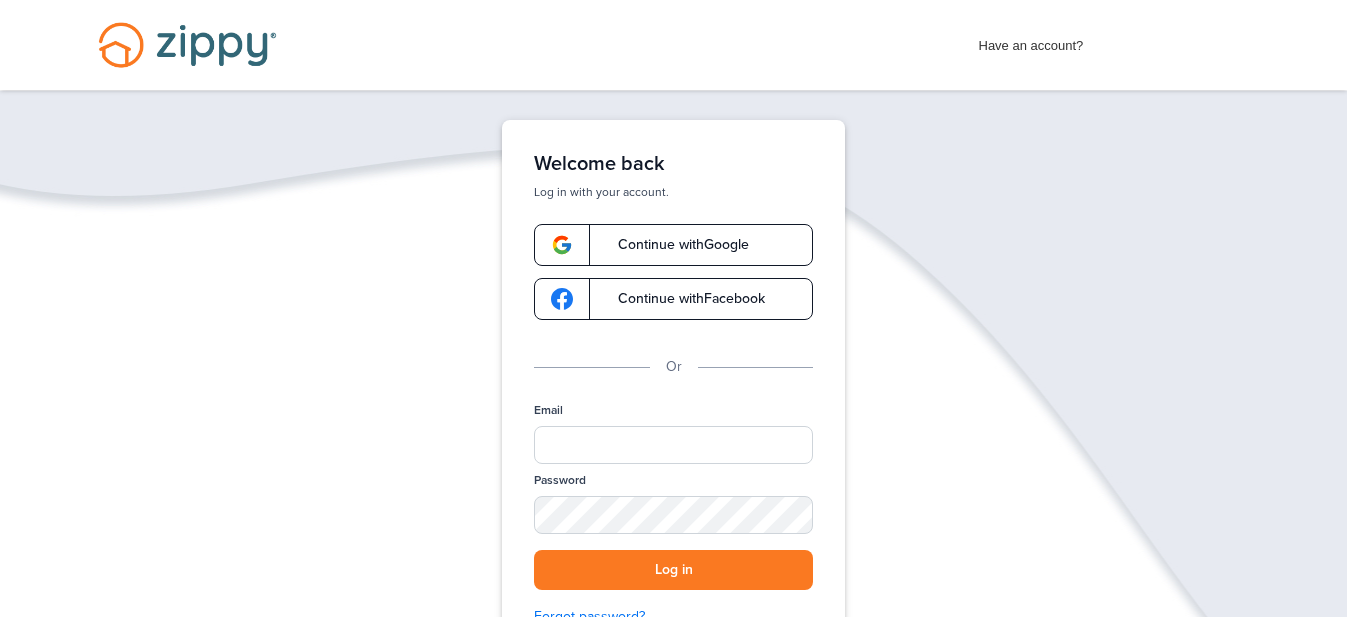 scroll, scrollTop: 0, scrollLeft: 0, axis: both 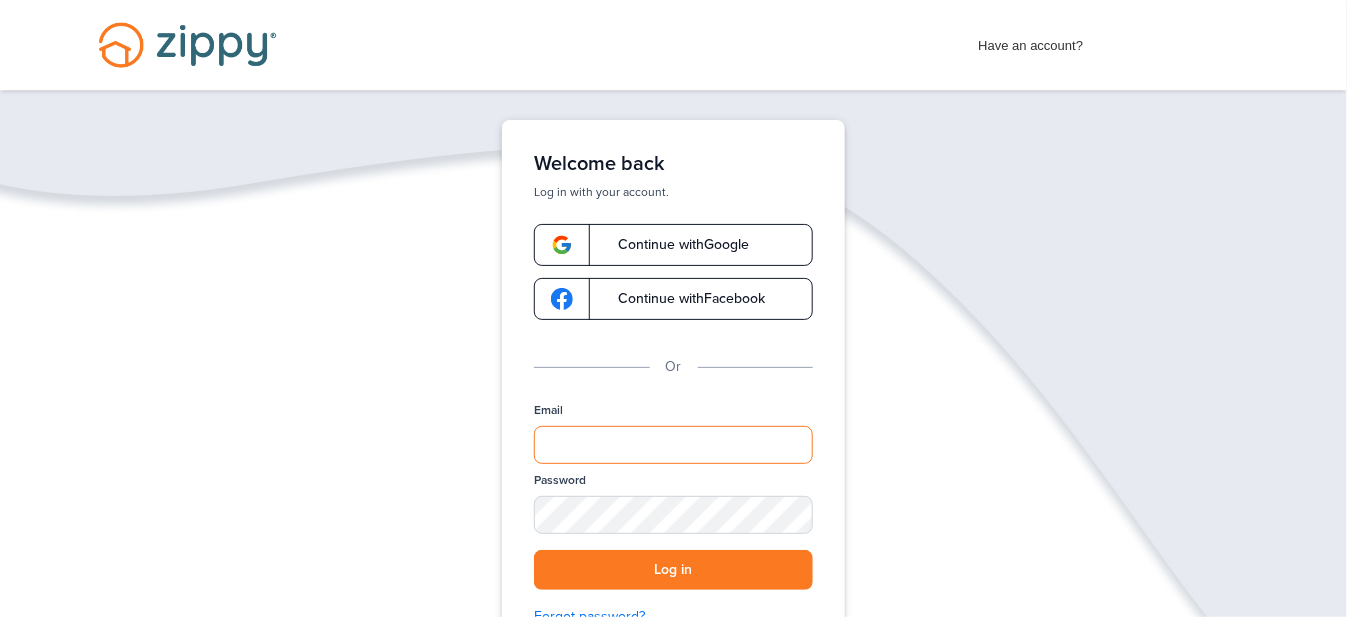 click on "Email" at bounding box center [673, 445] 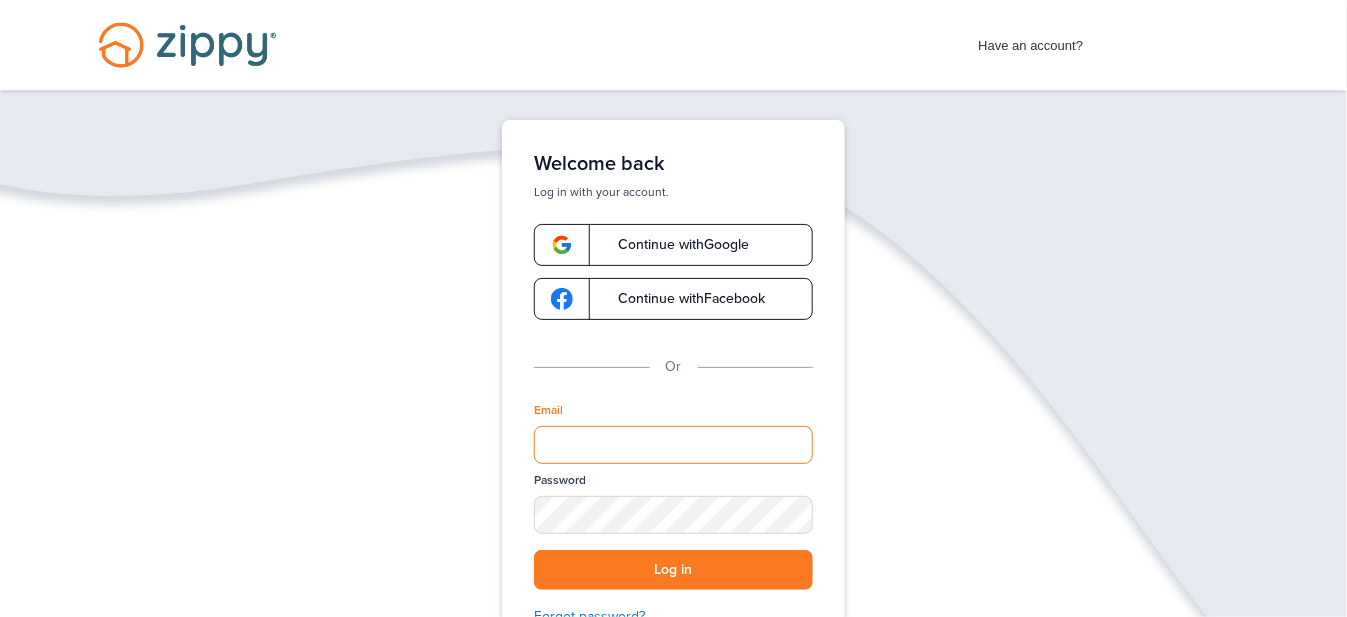 type on "**********" 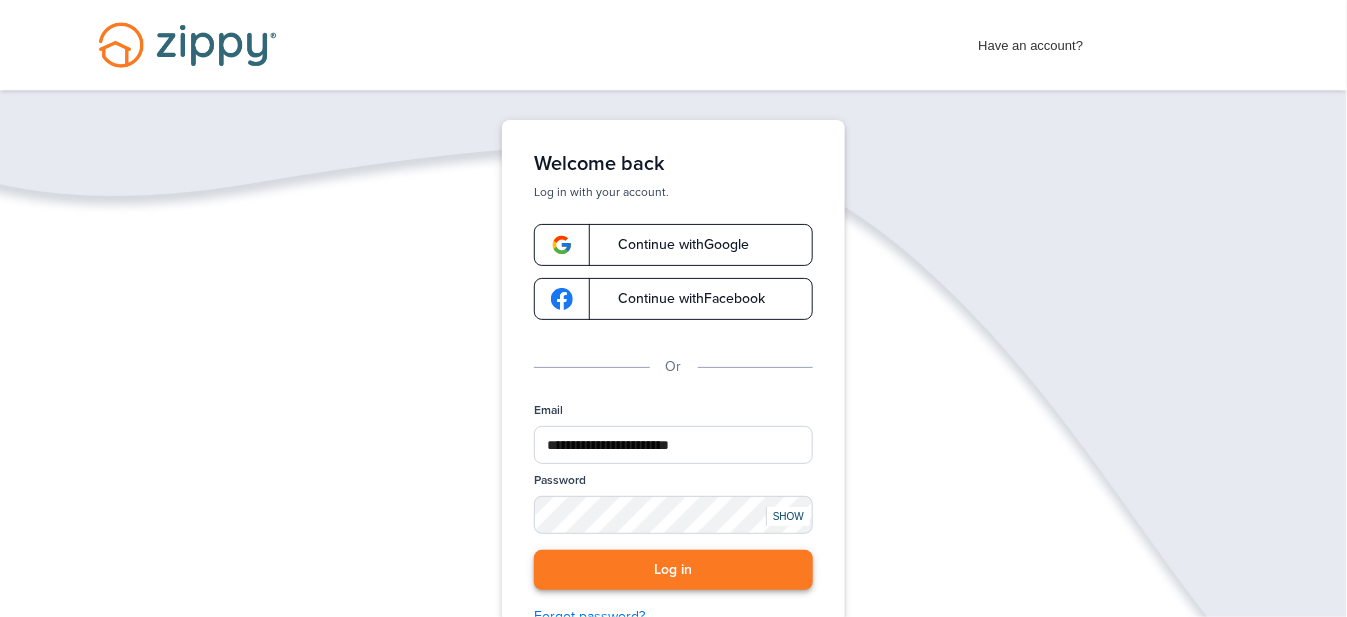 click on "Log in" at bounding box center [673, 570] 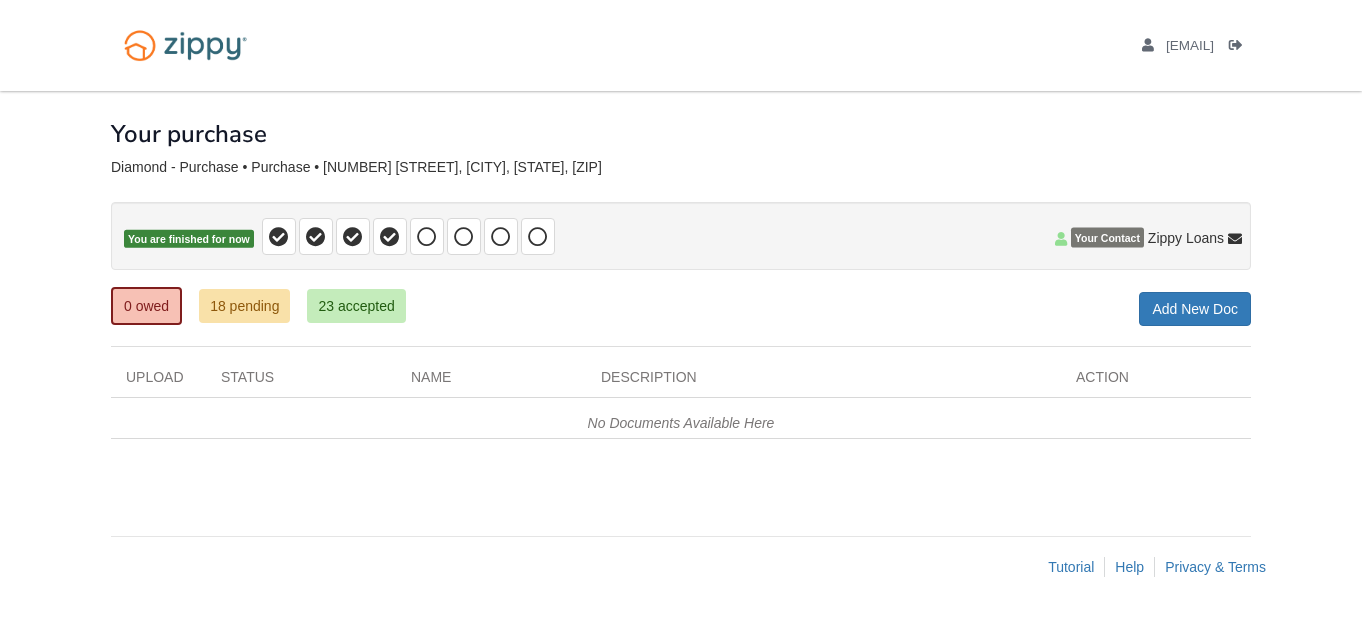 scroll, scrollTop: 0, scrollLeft: 0, axis: both 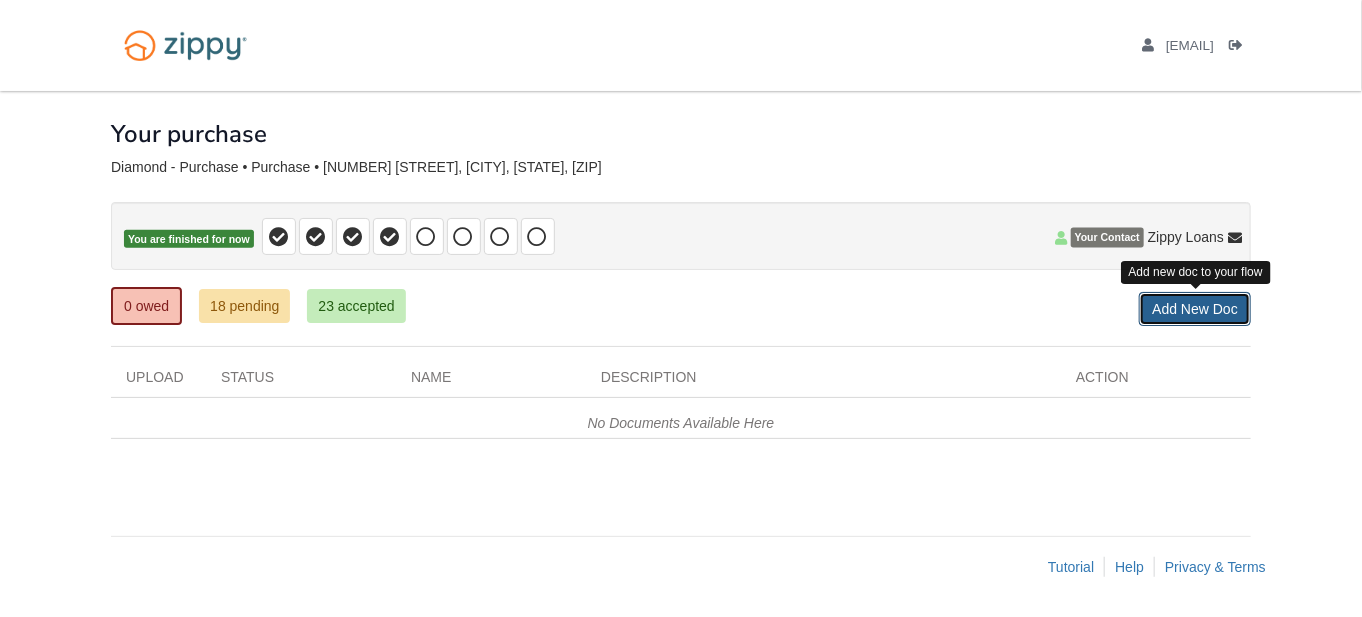 click on "Add New Doc" at bounding box center [1195, 309] 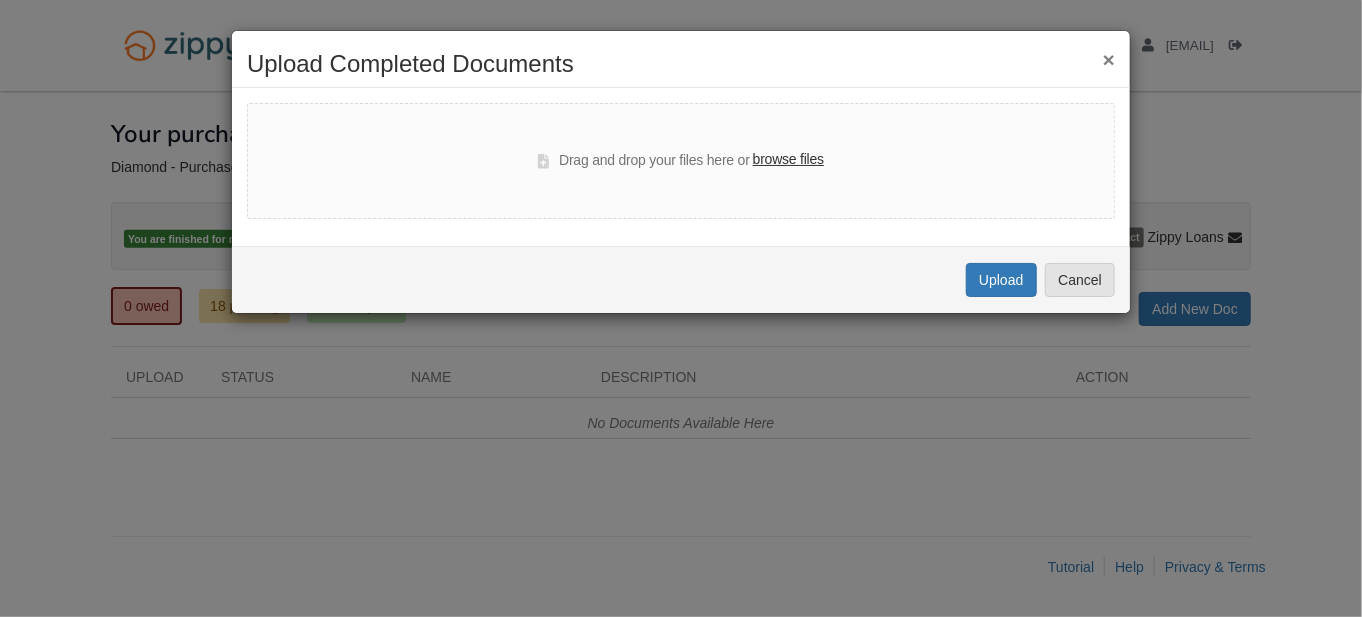 click on "browse files" at bounding box center (788, 160) 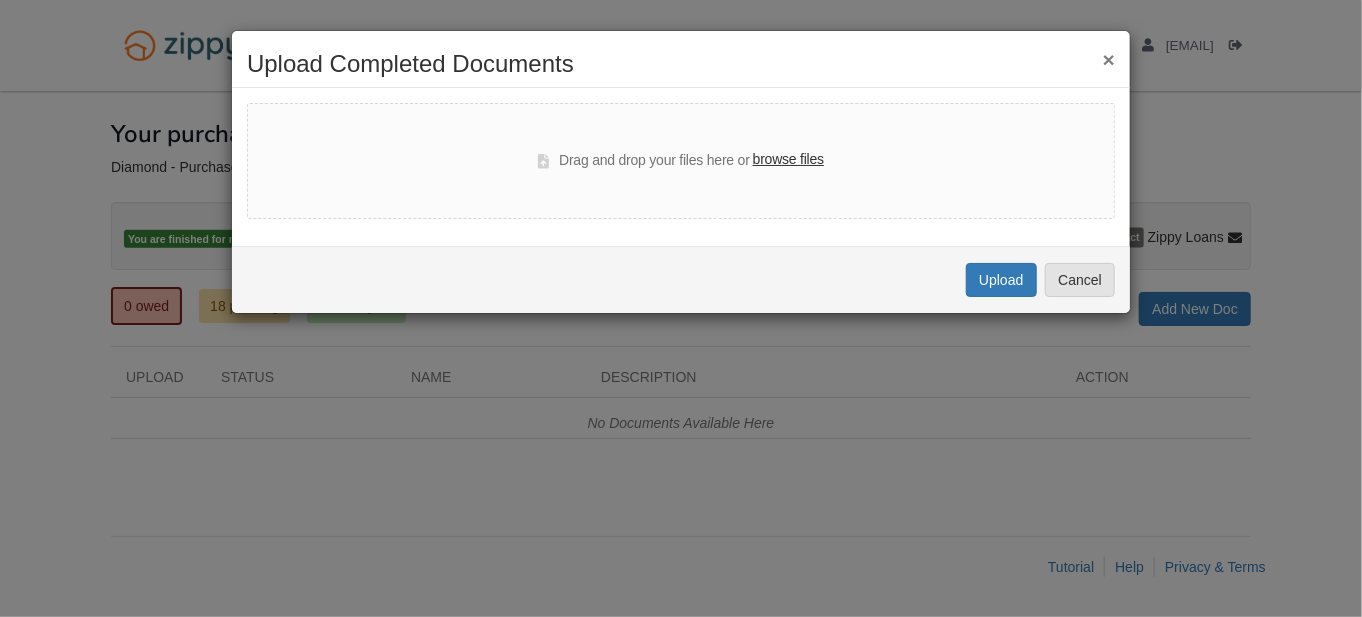 select on "****" 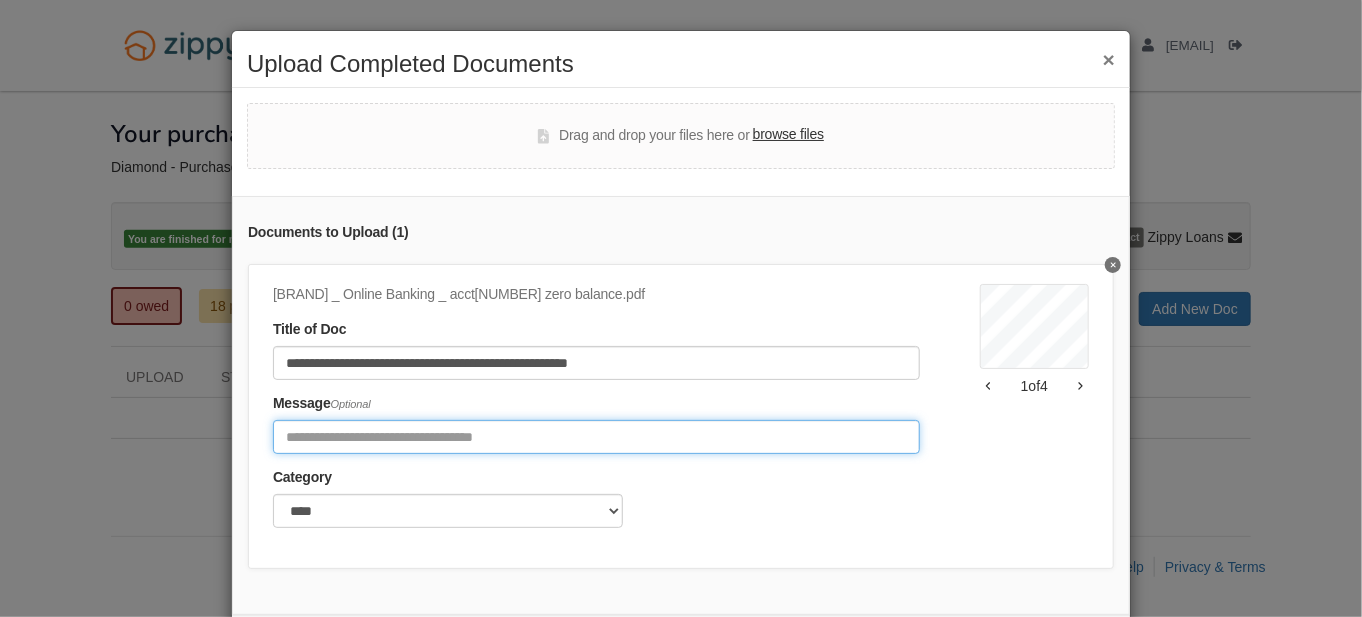 click at bounding box center (596, 437) 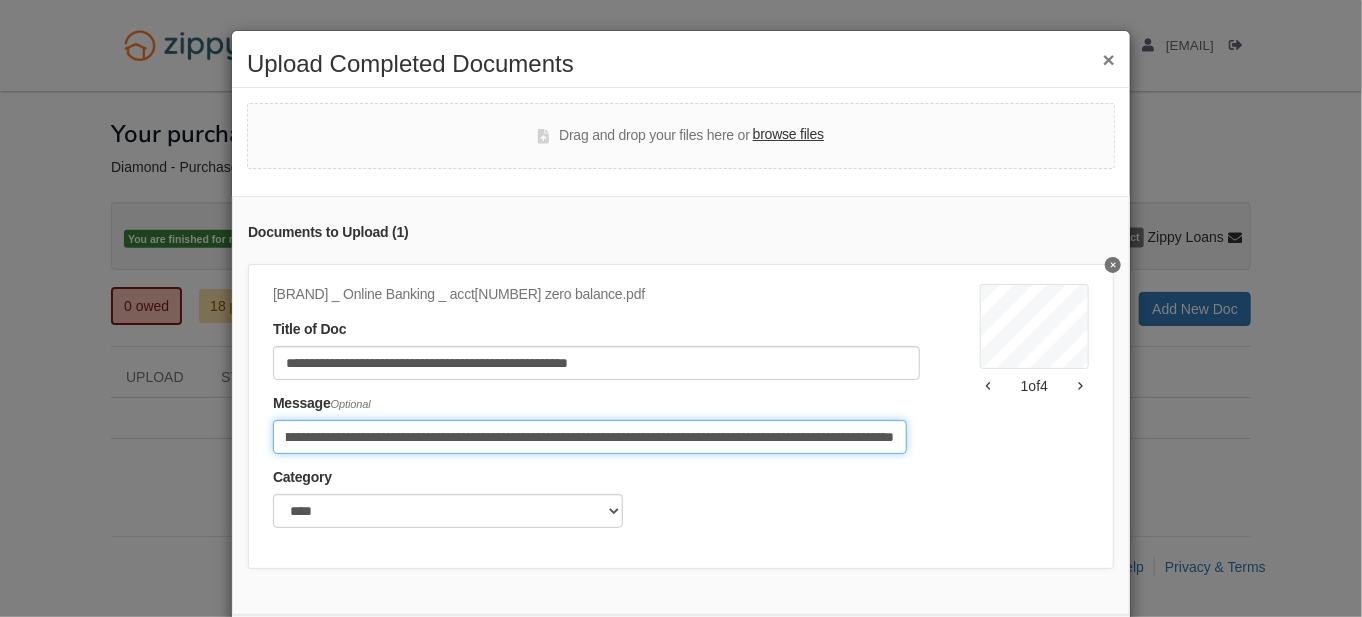 scroll, scrollTop: 0, scrollLeft: 267, axis: horizontal 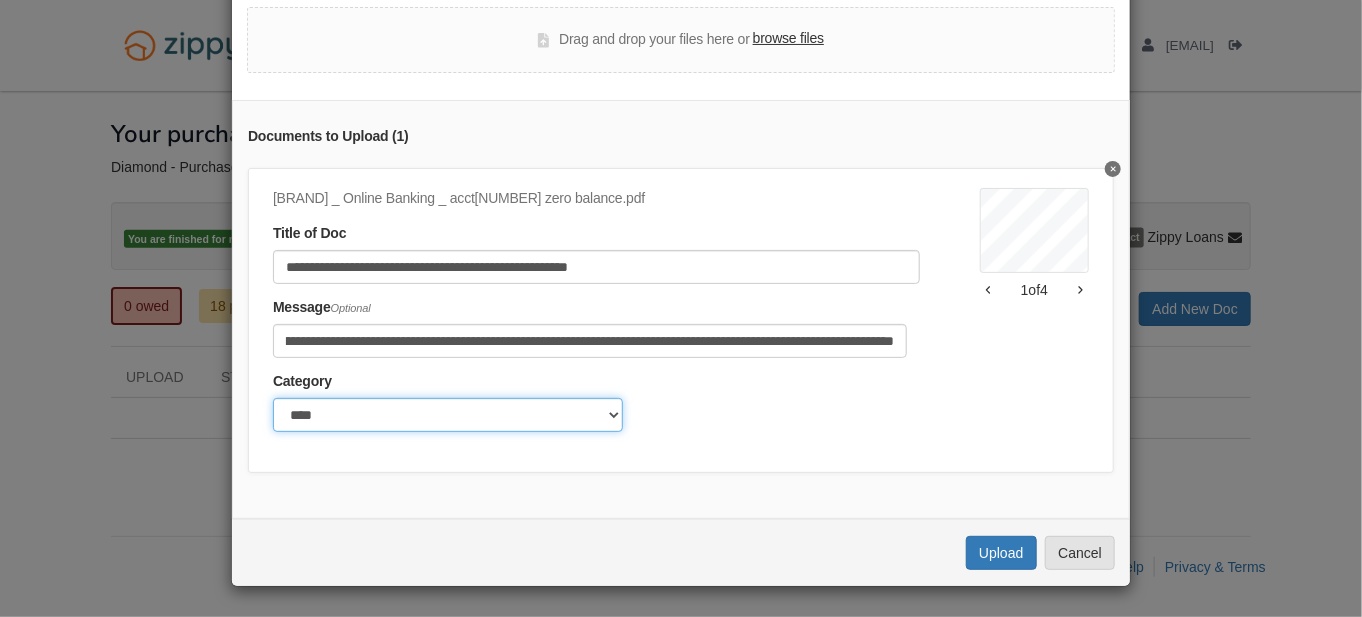 click on "******* ****" 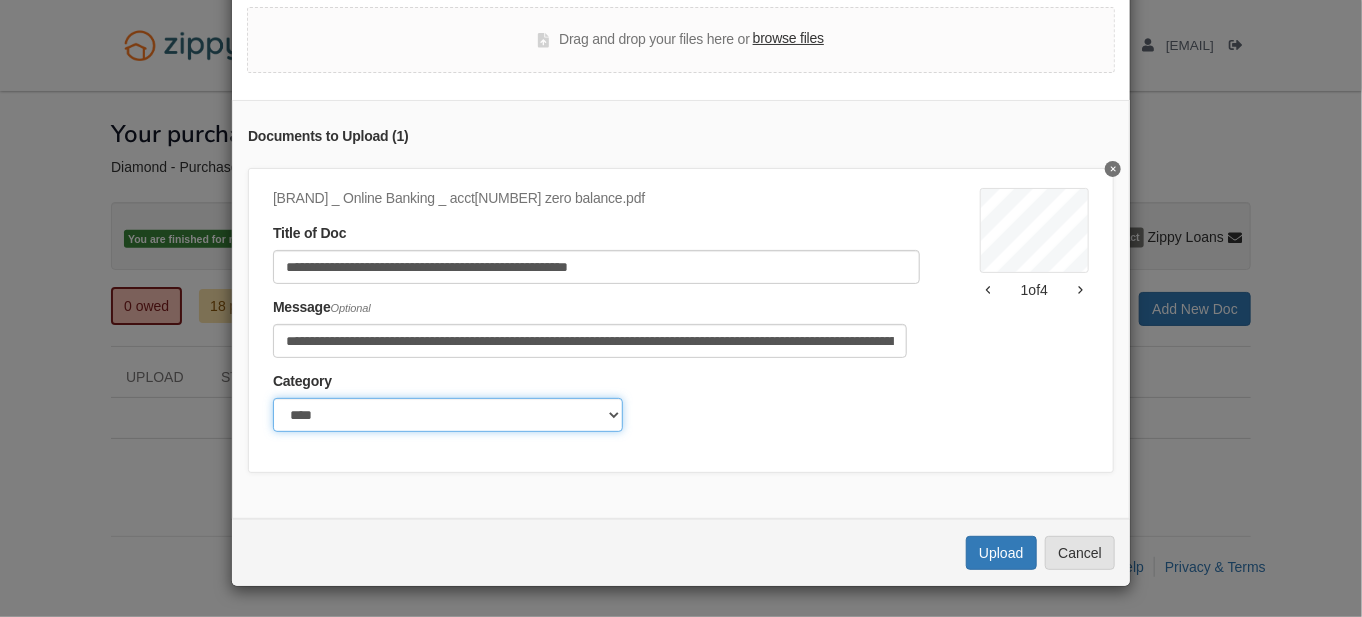 click on "******* ****" 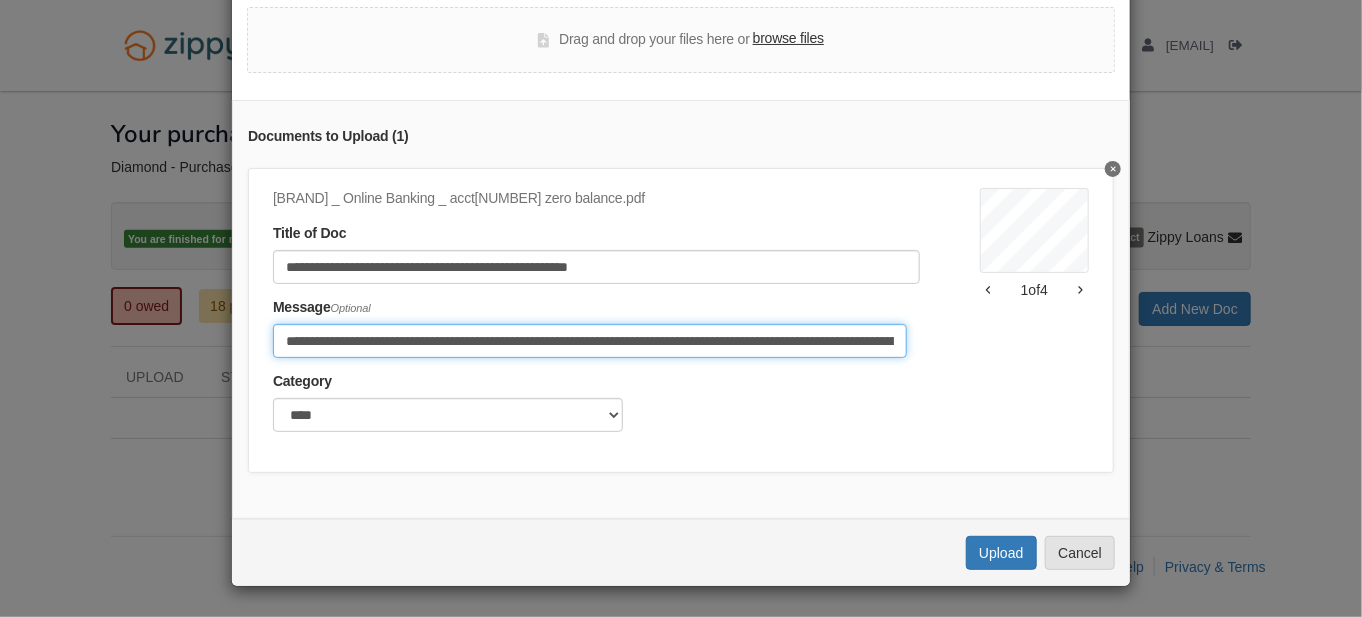 click on "**********" at bounding box center (590, 341) 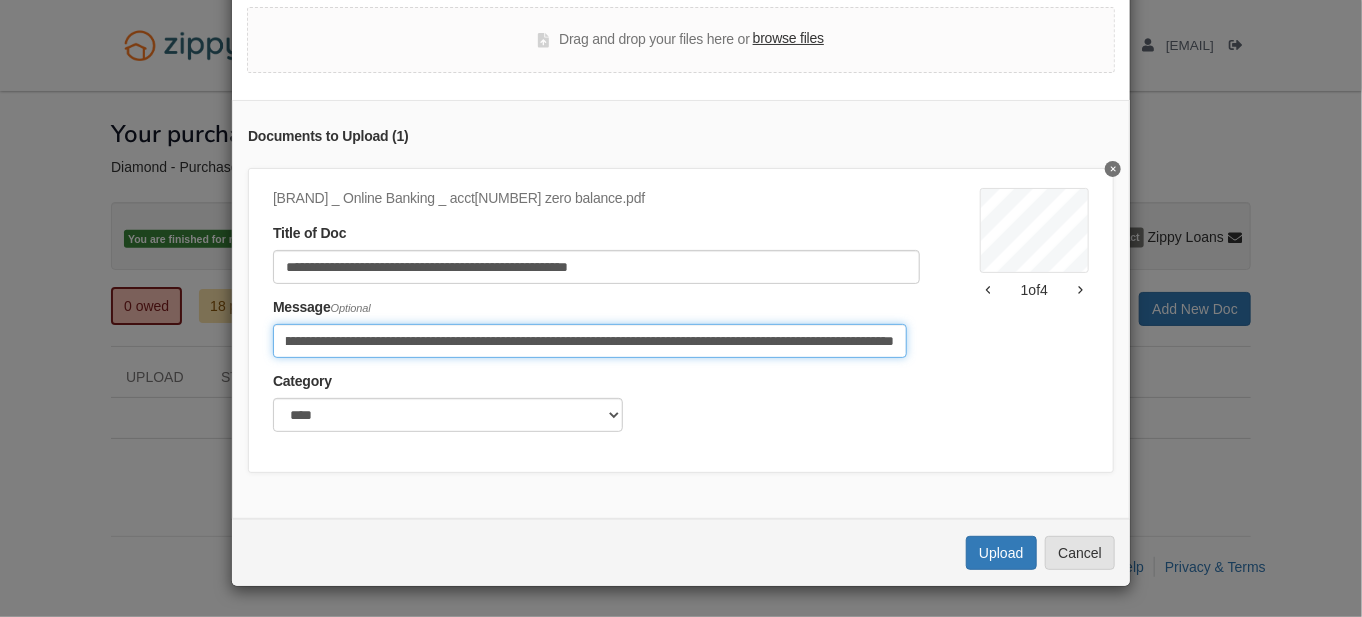 scroll, scrollTop: 0, scrollLeft: 269, axis: horizontal 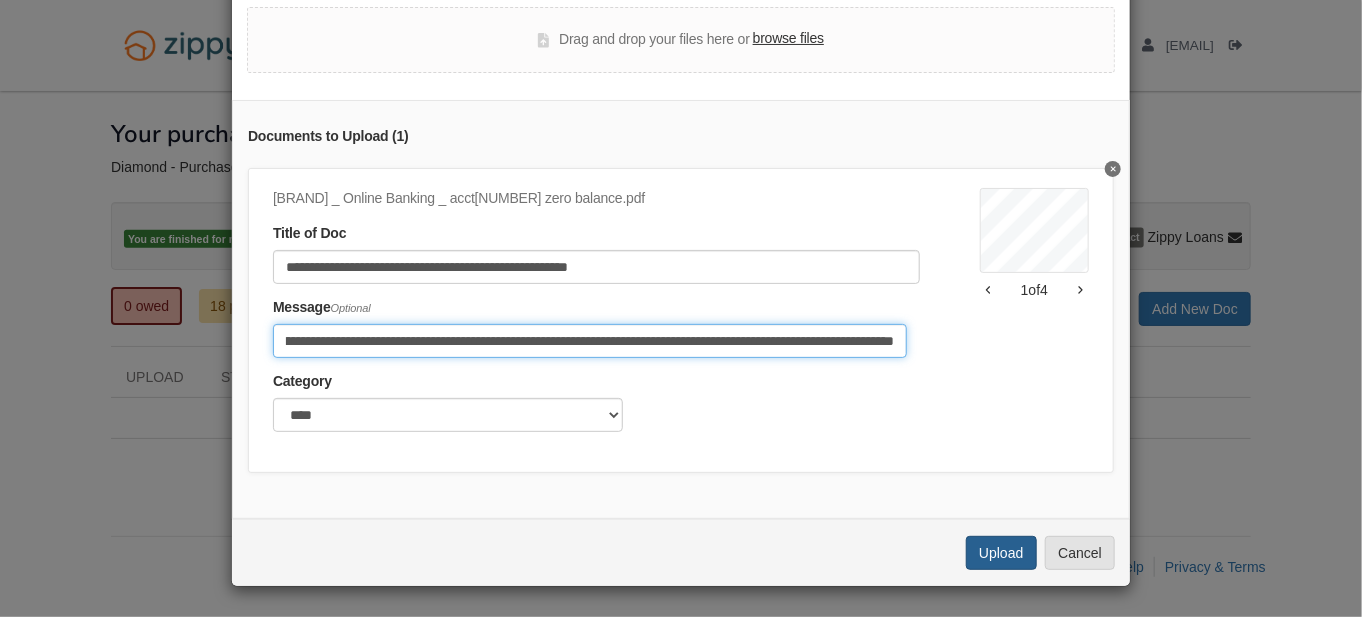 type on "**********" 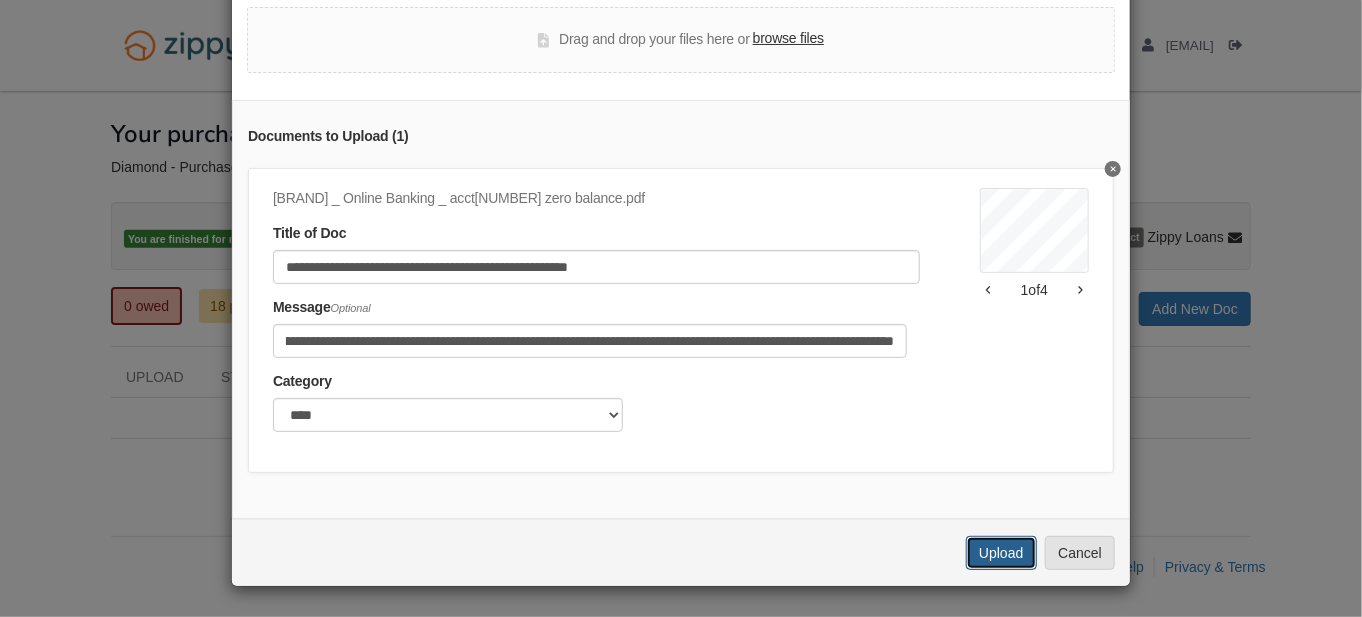 click on "Upload" at bounding box center [1001, 553] 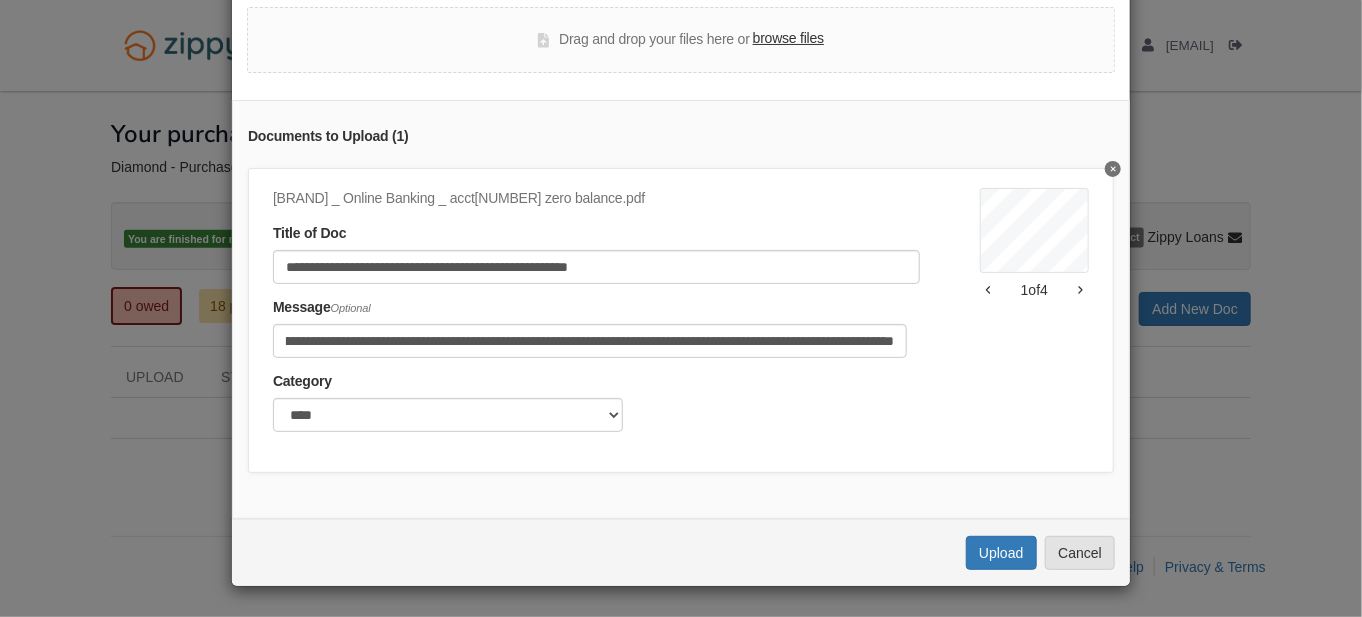 scroll, scrollTop: 0, scrollLeft: 0, axis: both 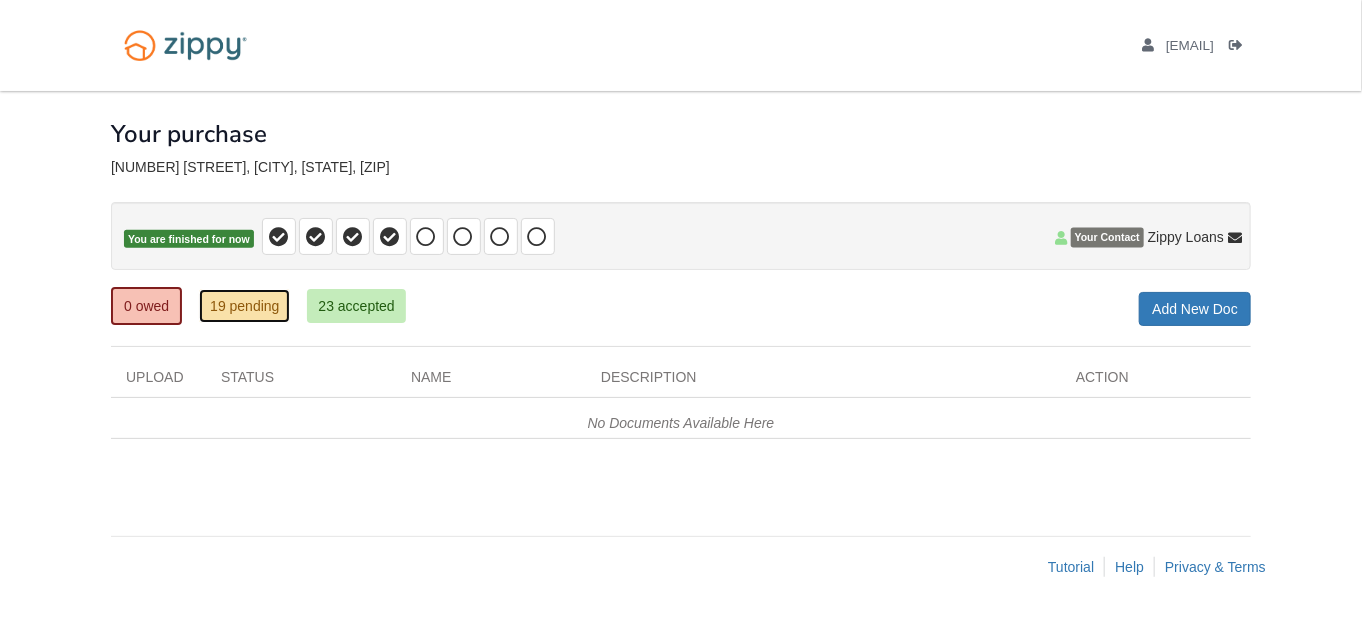 click on "19 pending" at bounding box center (244, 306) 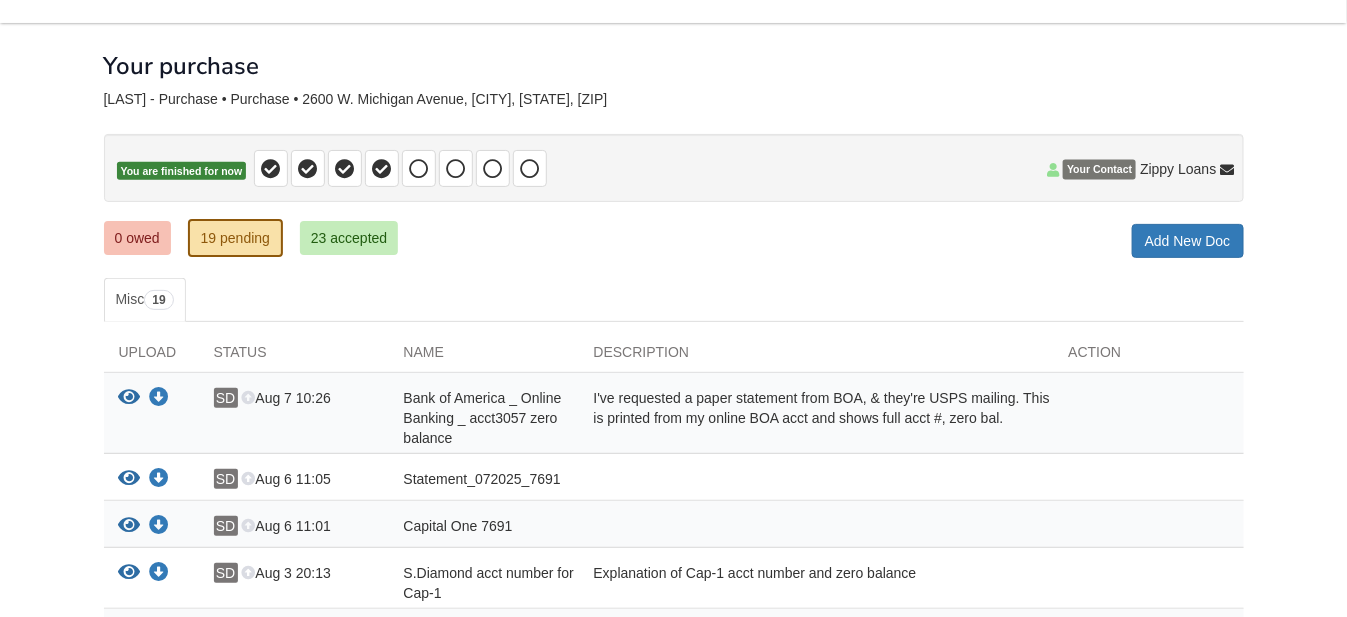 scroll, scrollTop: 100, scrollLeft: 0, axis: vertical 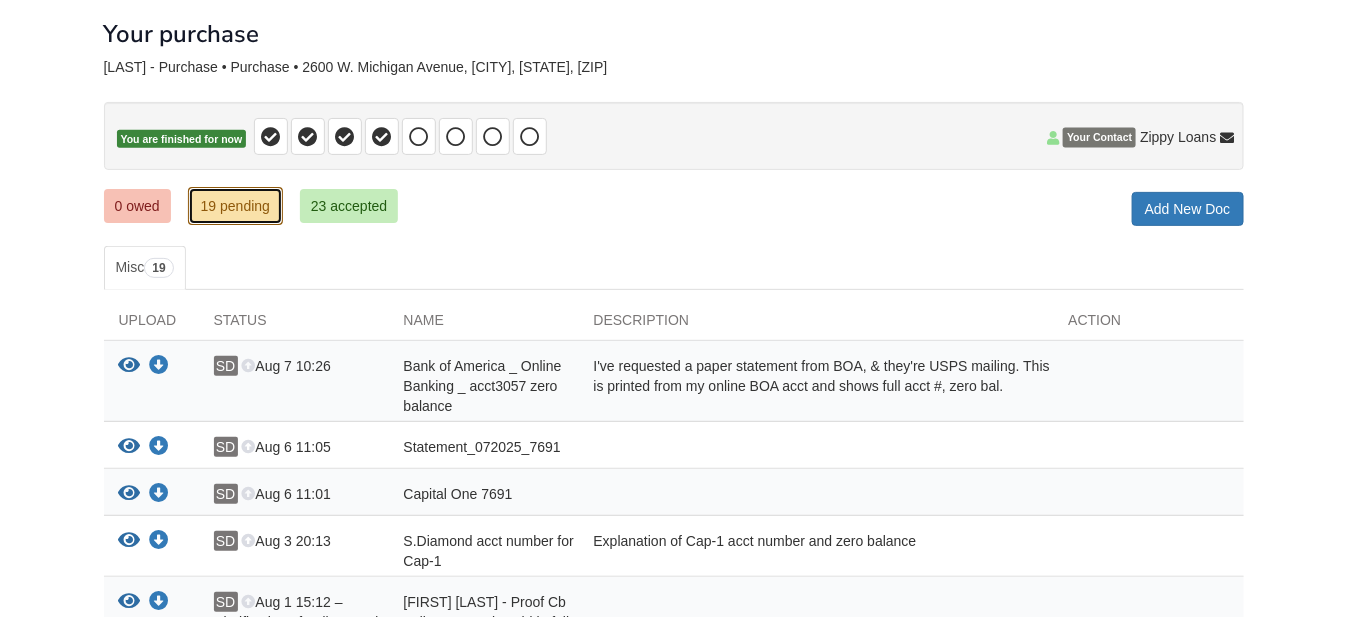 click on "19 pending" at bounding box center (235, 206) 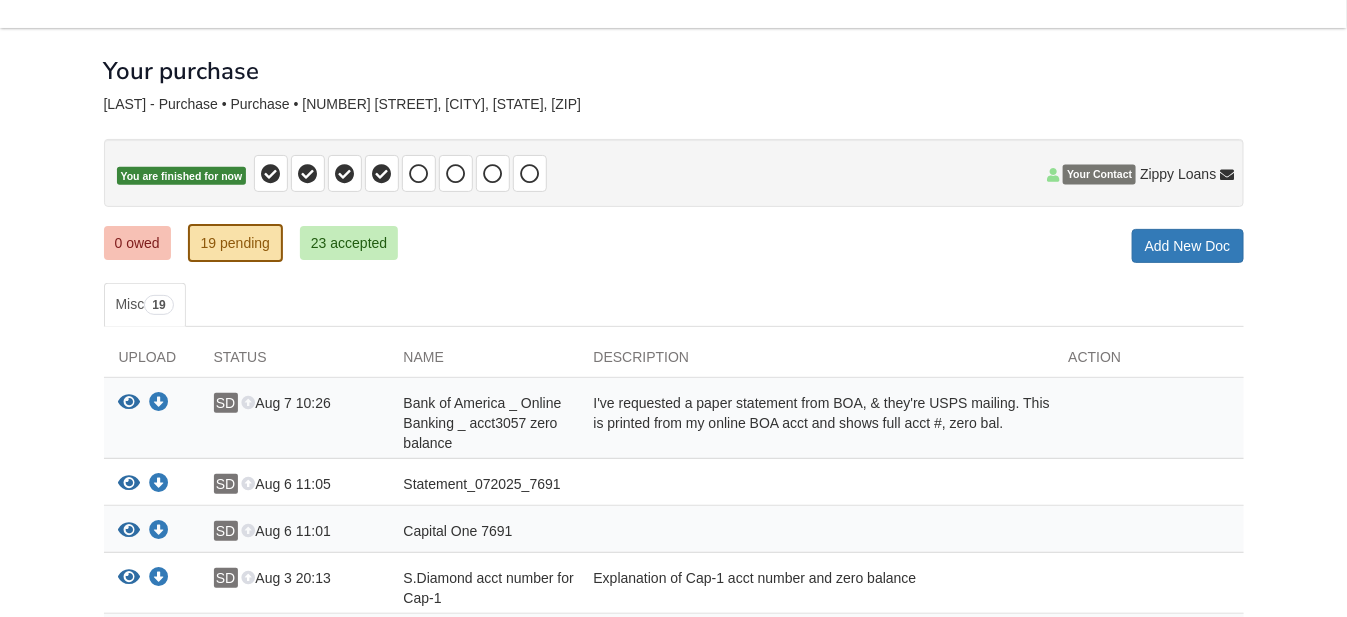 scroll, scrollTop: 0, scrollLeft: 0, axis: both 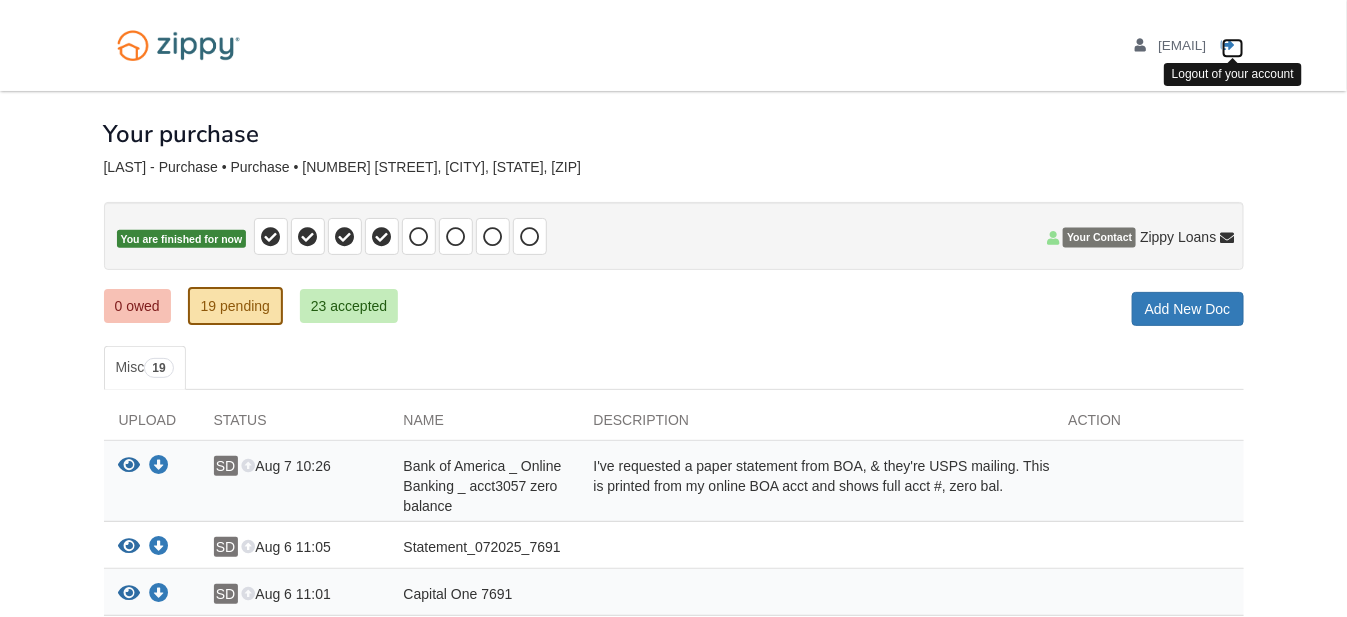 click at bounding box center (1229, 46) 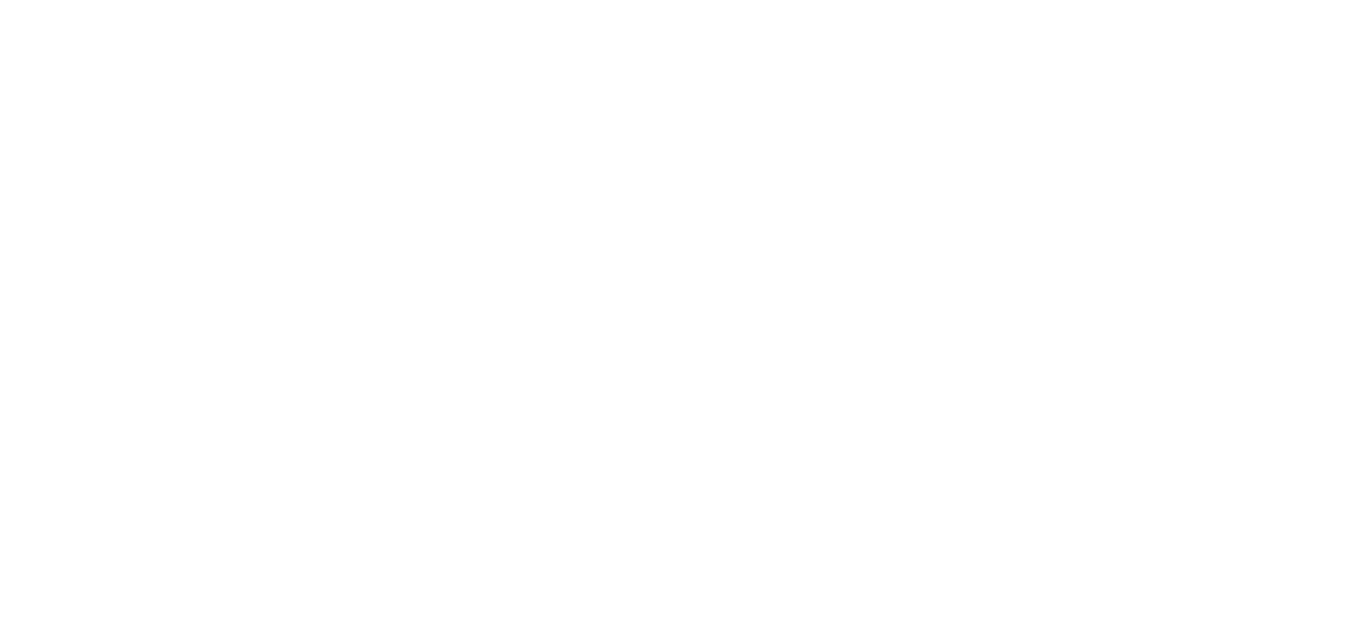 scroll, scrollTop: 0, scrollLeft: 0, axis: both 